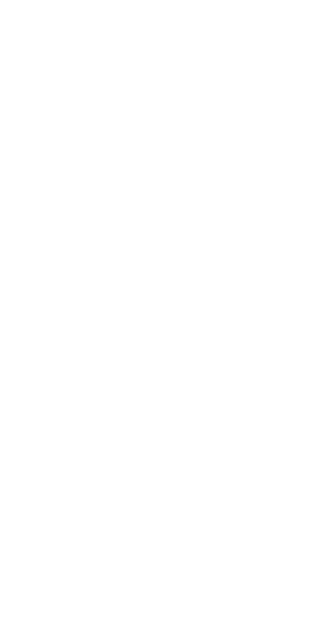 scroll, scrollTop: 0, scrollLeft: 0, axis: both 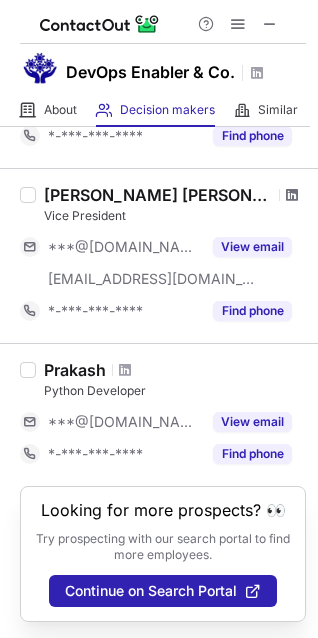 click at bounding box center [292, 195] 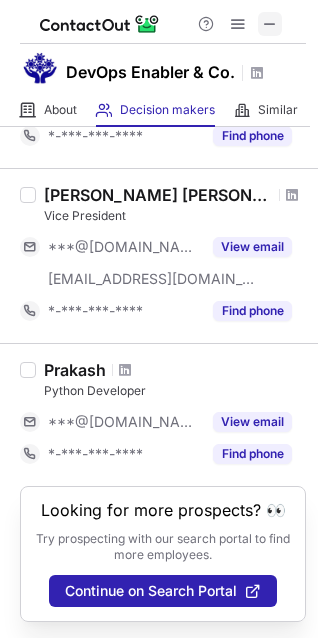 click at bounding box center (270, 24) 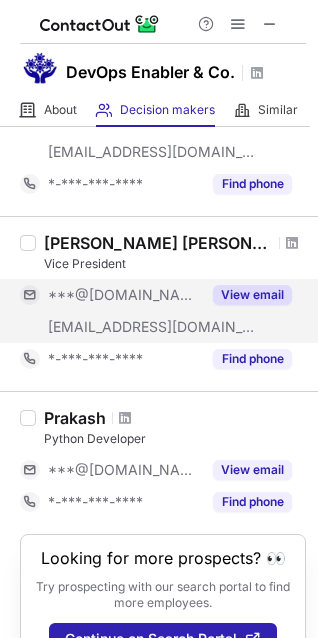 scroll, scrollTop: 0, scrollLeft: 0, axis: both 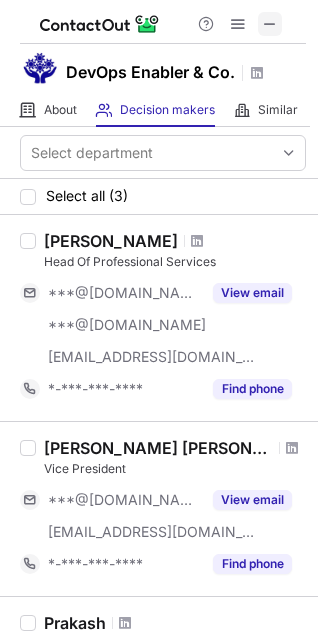 click on "Help & Support" at bounding box center (238, 24) 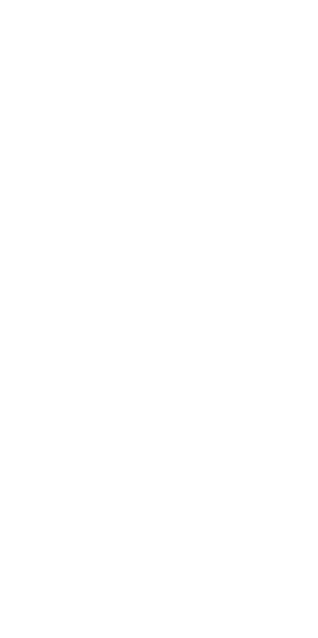scroll, scrollTop: 0, scrollLeft: 0, axis: both 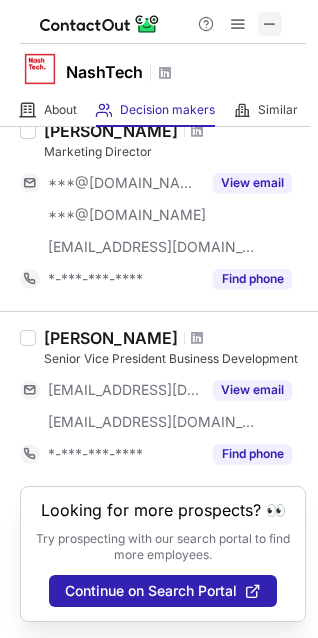 click at bounding box center (270, 24) 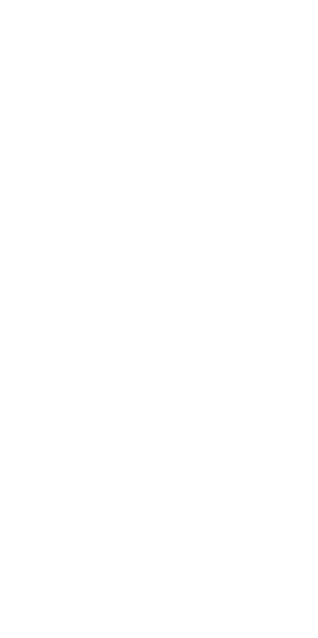 scroll, scrollTop: 0, scrollLeft: 0, axis: both 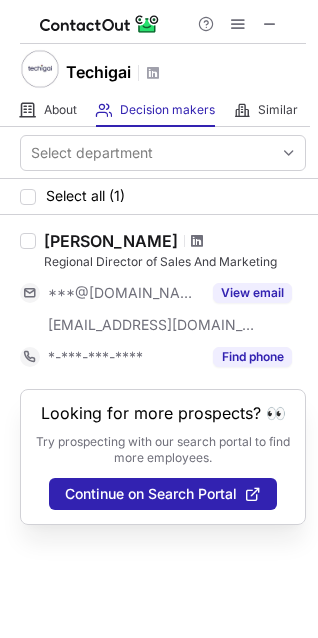 click at bounding box center [197, 241] 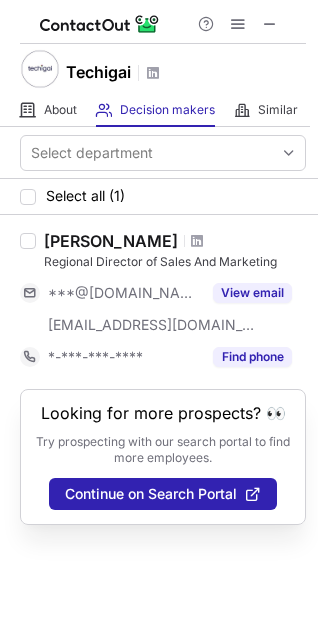 drag, startPoint x: 259, startPoint y: 22, endPoint x: 135, endPoint y: 21, distance: 124.004036 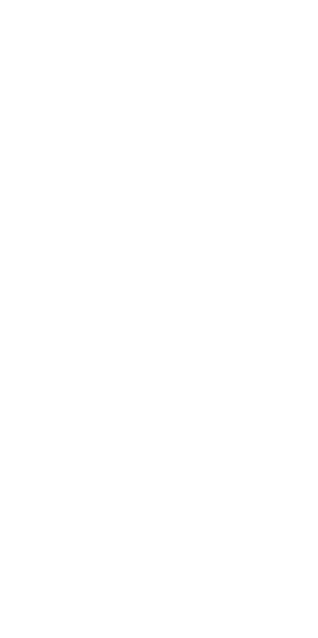 scroll, scrollTop: 0, scrollLeft: 0, axis: both 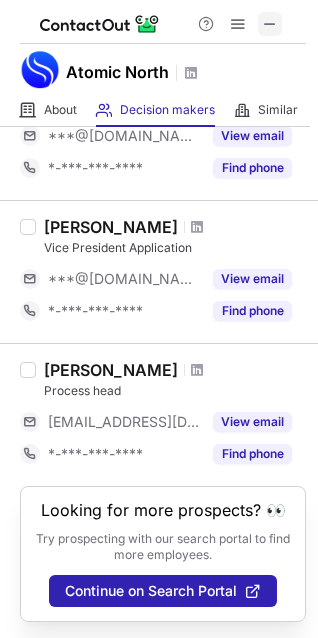 click at bounding box center (270, 24) 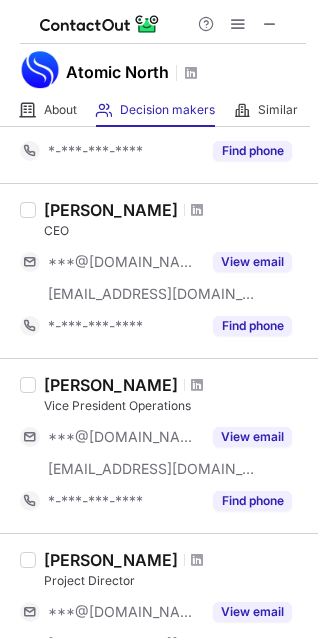 scroll, scrollTop: 351, scrollLeft: 0, axis: vertical 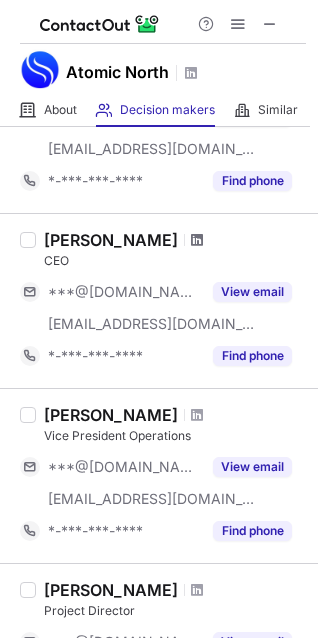 click at bounding box center (197, 240) 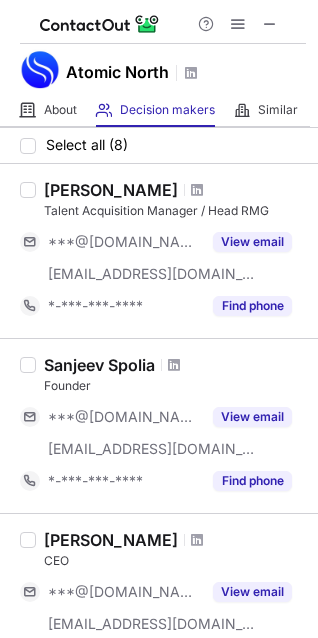 scroll, scrollTop: 0, scrollLeft: 0, axis: both 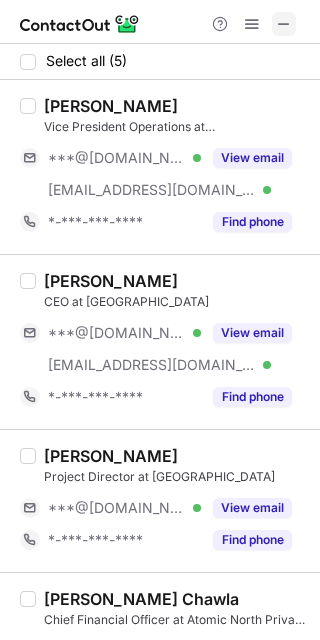 click at bounding box center (284, 24) 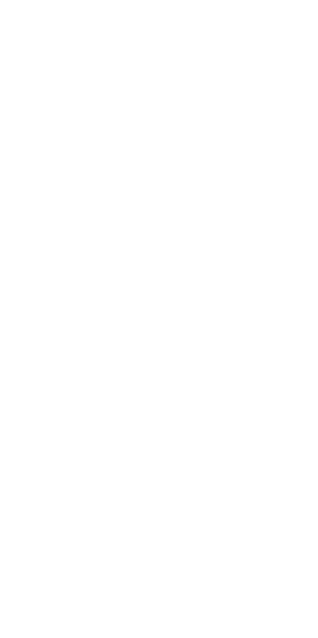 scroll, scrollTop: 0, scrollLeft: 0, axis: both 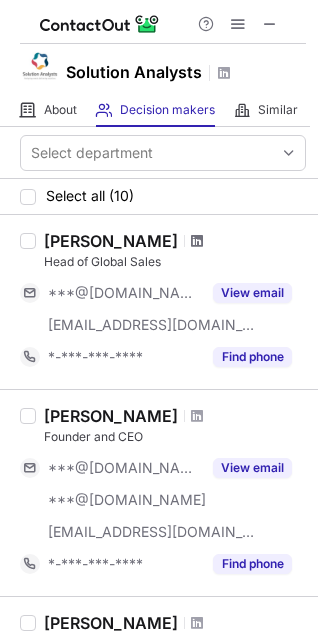click at bounding box center [197, 241] 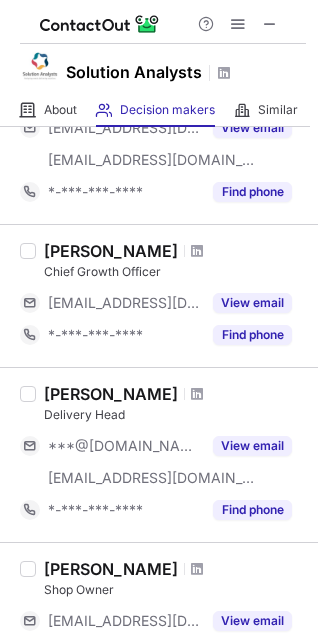 scroll, scrollTop: 900, scrollLeft: 0, axis: vertical 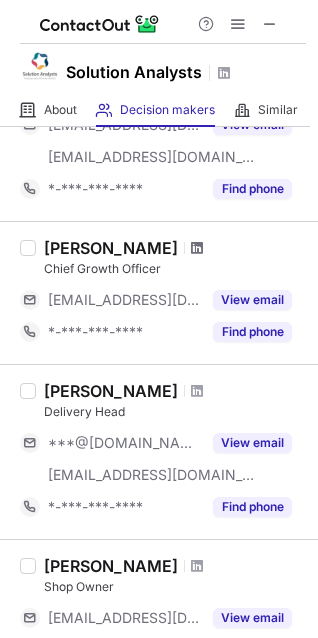 click at bounding box center (197, 248) 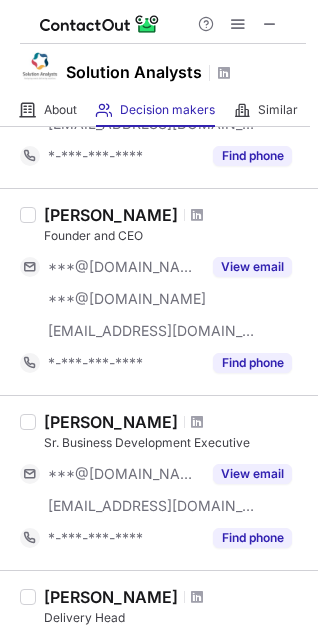 scroll, scrollTop: 101, scrollLeft: 0, axis: vertical 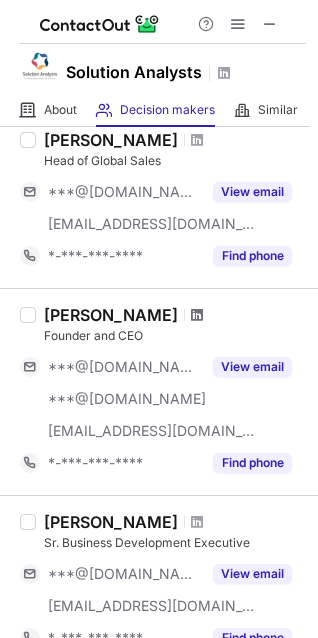 click at bounding box center (197, 315) 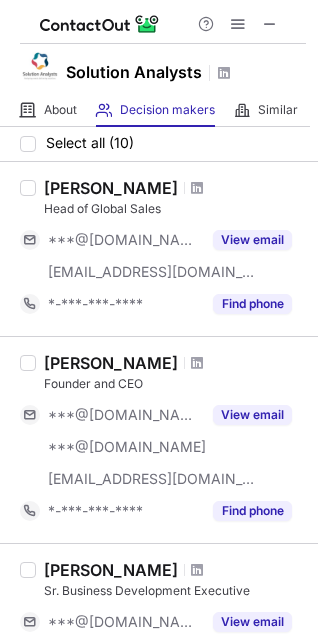 scroll, scrollTop: 1, scrollLeft: 0, axis: vertical 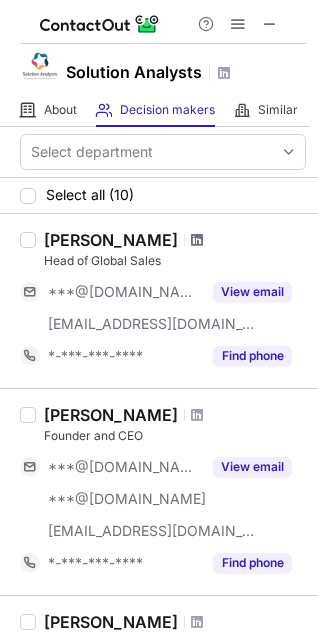 click at bounding box center [197, 240] 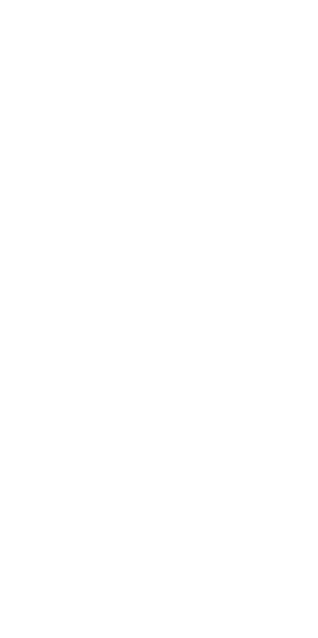 scroll, scrollTop: 0, scrollLeft: 0, axis: both 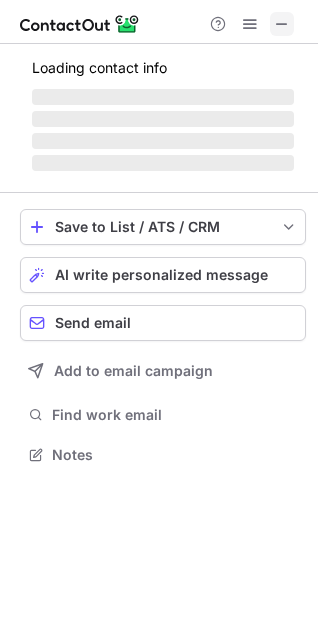 click at bounding box center (282, 24) 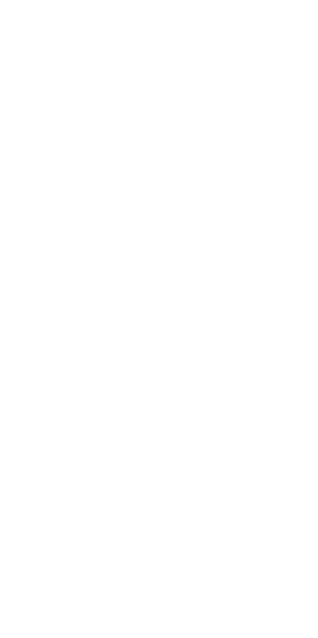 scroll, scrollTop: 0, scrollLeft: 0, axis: both 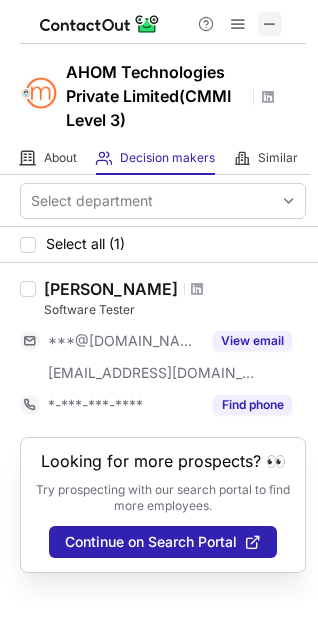 click at bounding box center [270, 24] 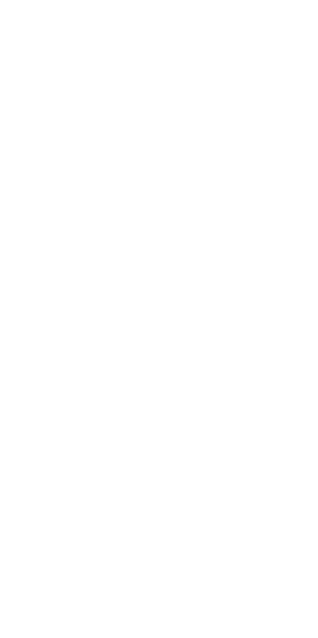 scroll, scrollTop: 0, scrollLeft: 0, axis: both 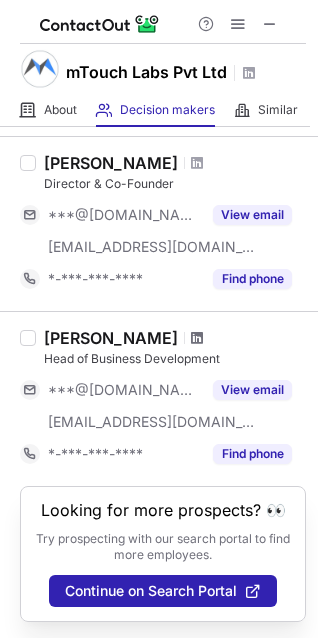 click at bounding box center [197, 338] 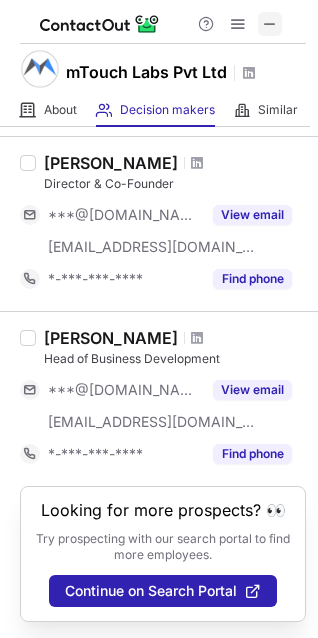 click at bounding box center (270, 24) 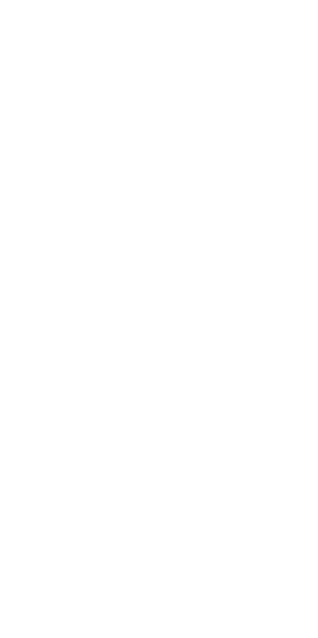 scroll, scrollTop: 0, scrollLeft: 0, axis: both 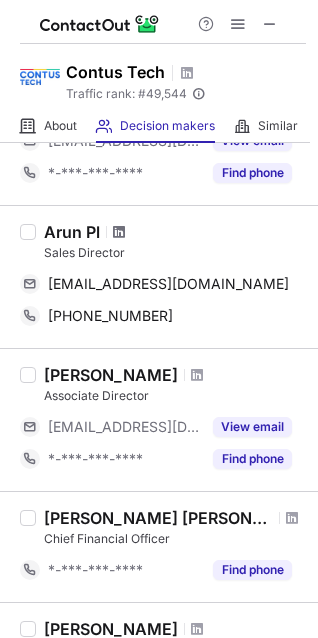 click at bounding box center (119, 232) 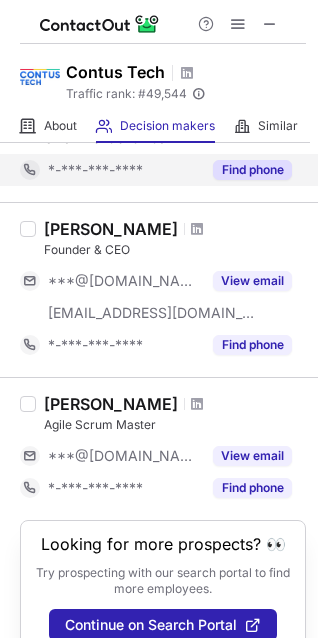 scroll, scrollTop: 1353, scrollLeft: 0, axis: vertical 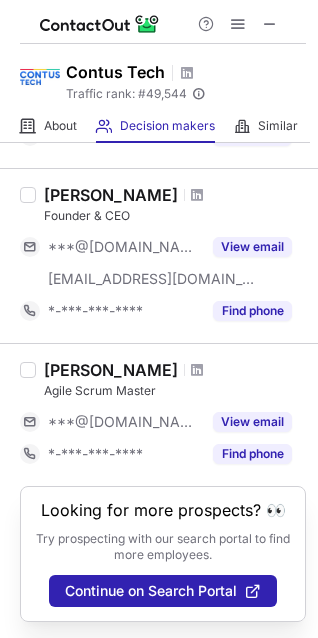 click at bounding box center [270, 24] 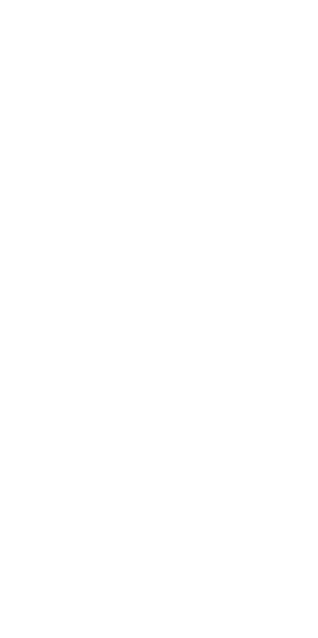scroll, scrollTop: 0, scrollLeft: 0, axis: both 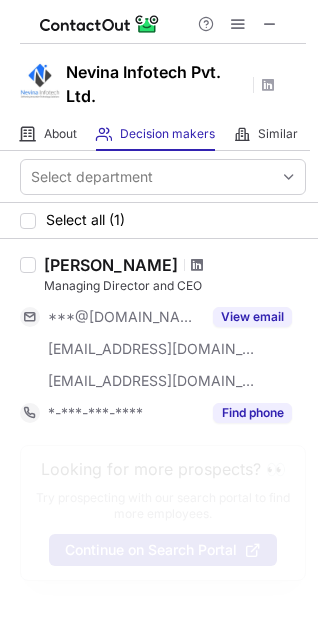 click at bounding box center (197, 265) 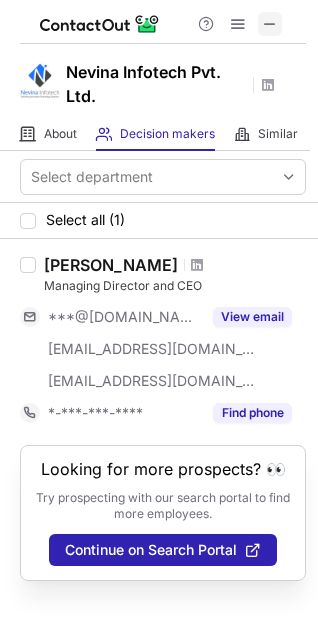 click at bounding box center (270, 24) 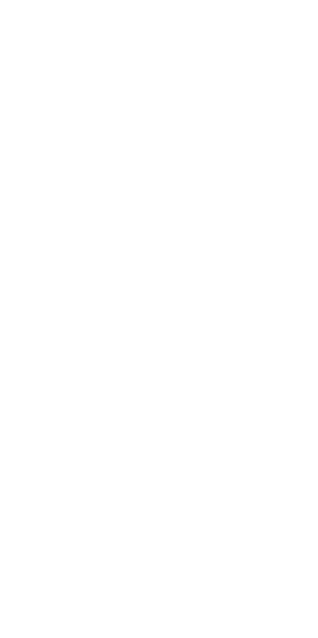 scroll, scrollTop: 0, scrollLeft: 0, axis: both 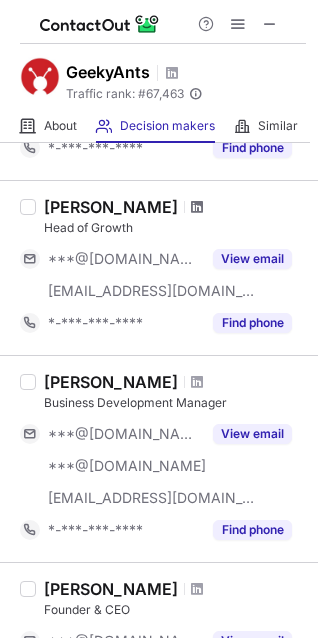click at bounding box center (197, 207) 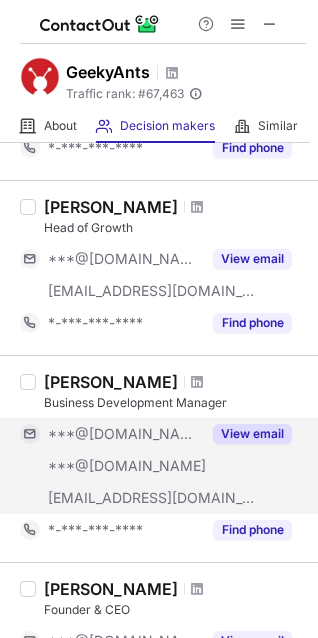scroll, scrollTop: 500, scrollLeft: 0, axis: vertical 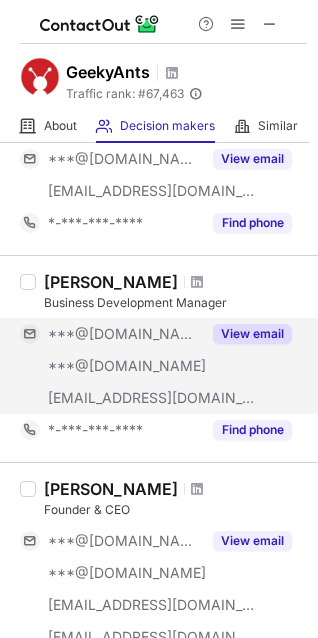 click at bounding box center (197, 282) 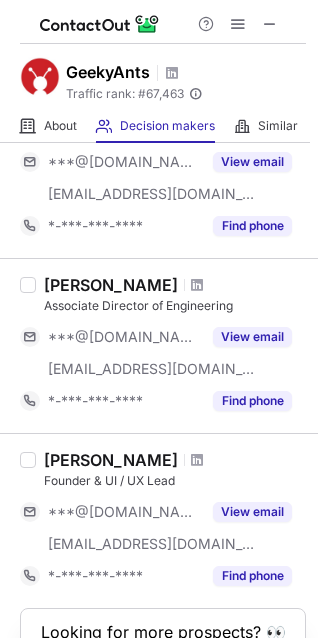 scroll, scrollTop: 1641, scrollLeft: 0, axis: vertical 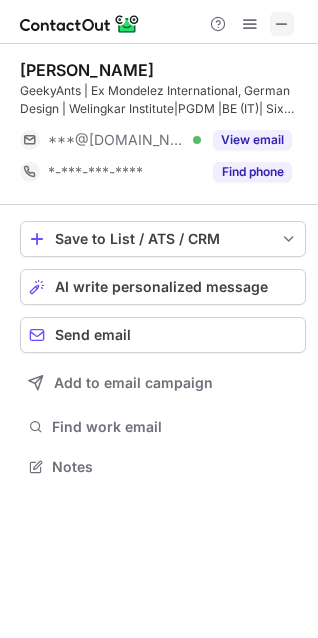 click at bounding box center (282, 24) 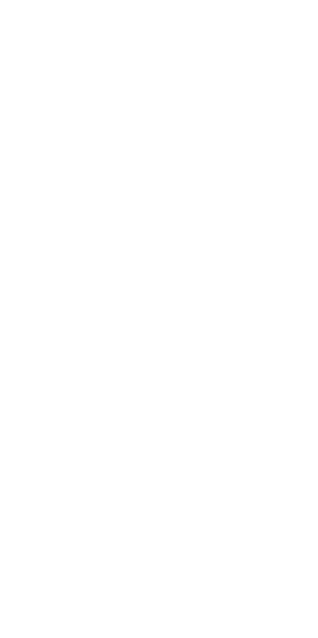 scroll, scrollTop: 0, scrollLeft: 0, axis: both 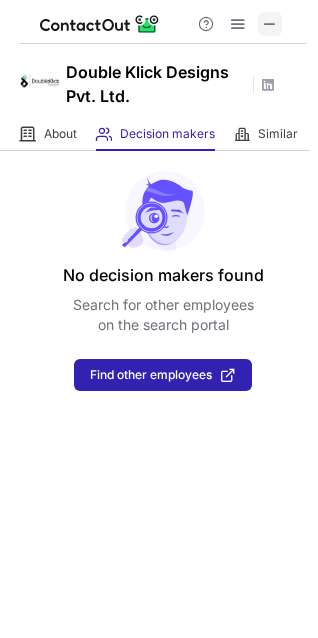 click at bounding box center (270, 24) 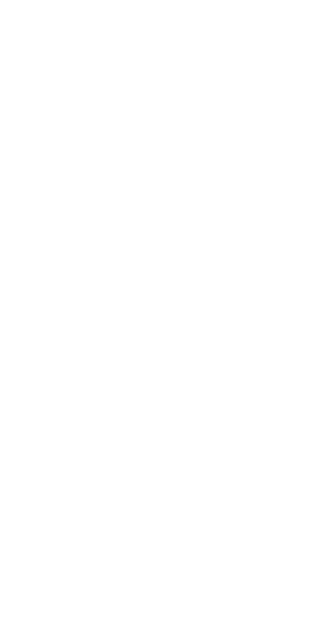 scroll, scrollTop: 0, scrollLeft: 0, axis: both 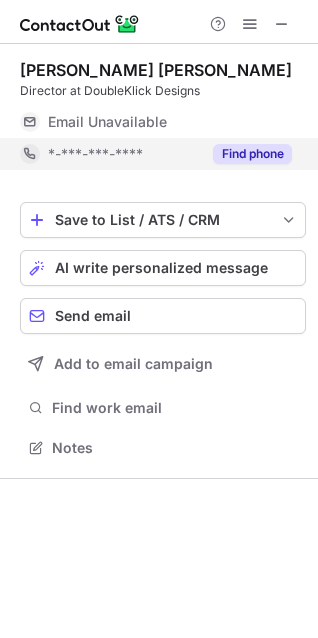 click on "Find phone" at bounding box center [252, 154] 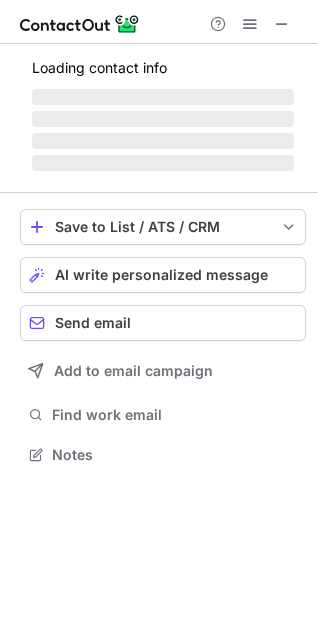 scroll, scrollTop: 10, scrollLeft: 10, axis: both 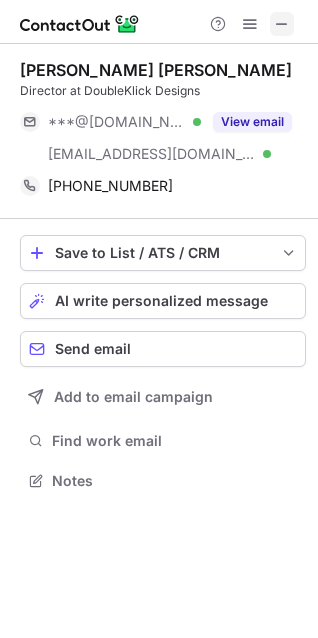 click at bounding box center [282, 24] 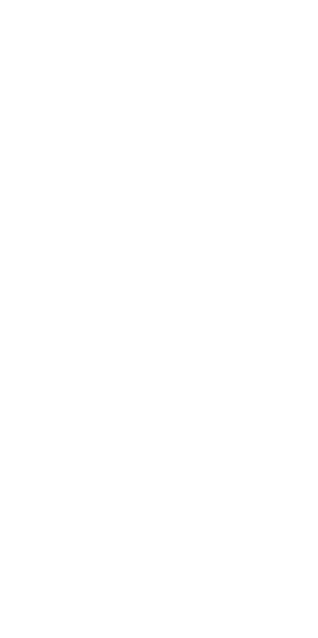 scroll, scrollTop: 0, scrollLeft: 0, axis: both 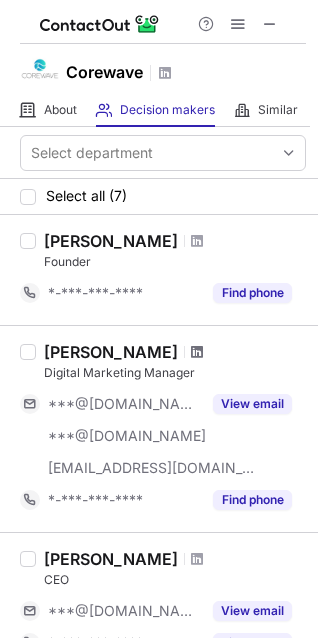click at bounding box center [197, 352] 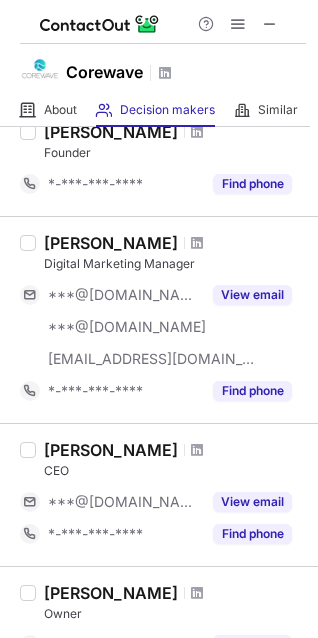 scroll, scrollTop: 108, scrollLeft: 0, axis: vertical 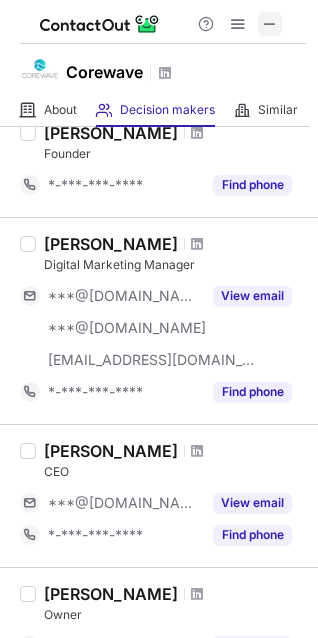 drag, startPoint x: 269, startPoint y: 16, endPoint x: 57, endPoint y: 14, distance: 212.00943 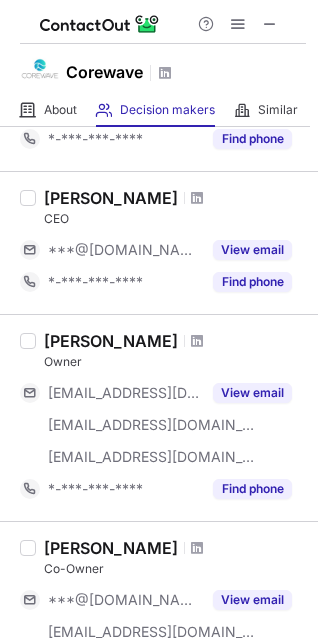 scroll, scrollTop: 408, scrollLeft: 0, axis: vertical 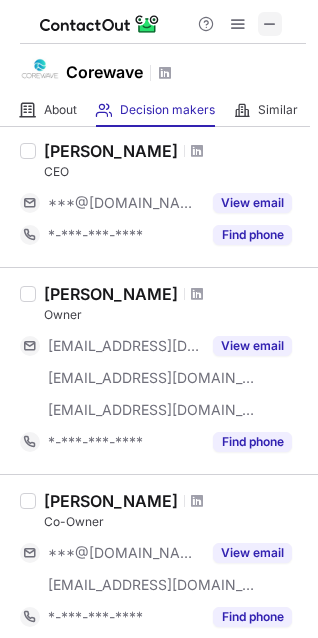 click at bounding box center [270, 24] 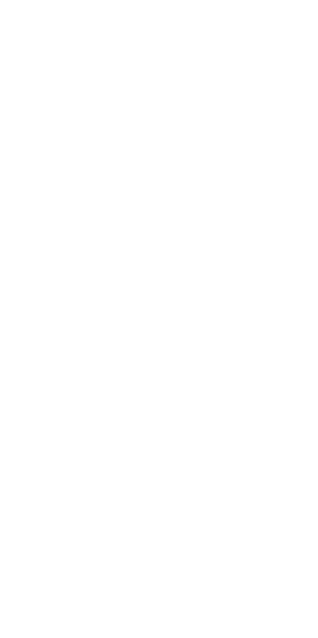 scroll, scrollTop: 0, scrollLeft: 0, axis: both 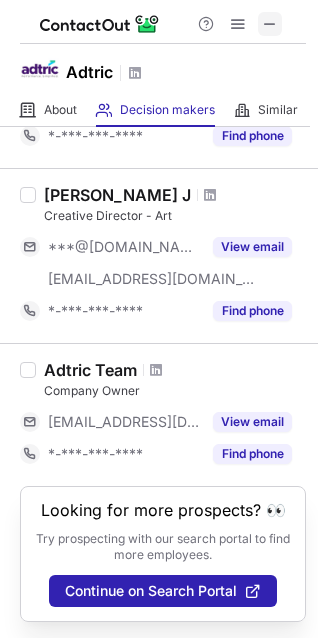 click at bounding box center (270, 24) 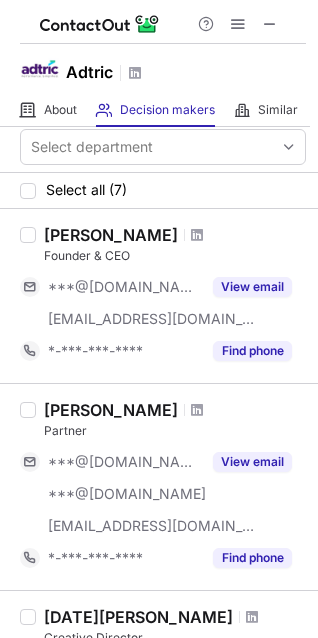 scroll, scrollTop: 0, scrollLeft: 0, axis: both 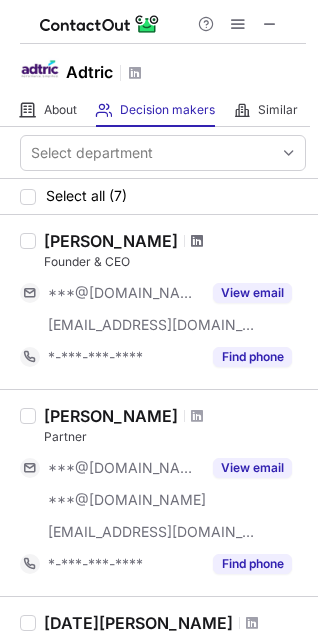 click at bounding box center [197, 241] 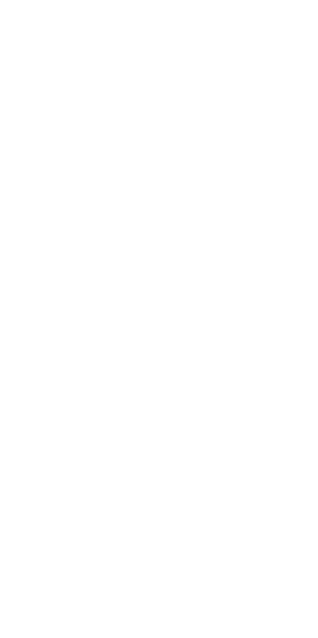 scroll, scrollTop: 0, scrollLeft: 0, axis: both 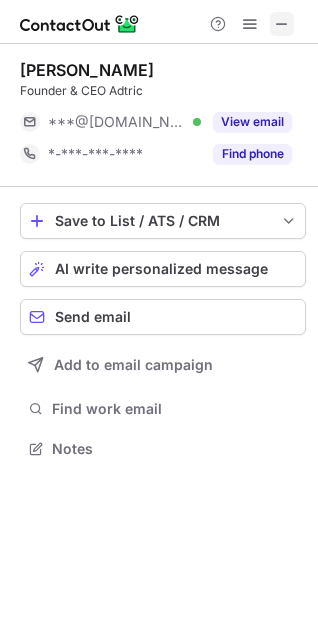 click at bounding box center (282, 24) 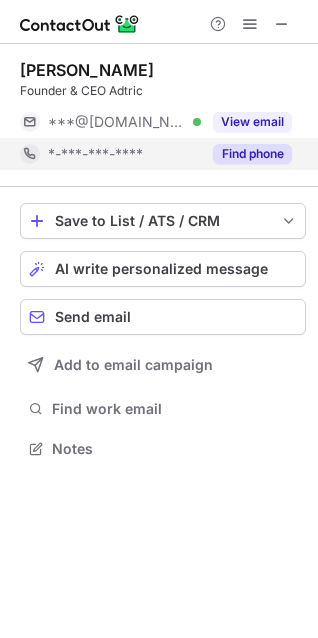 click on "Find phone" at bounding box center (252, 154) 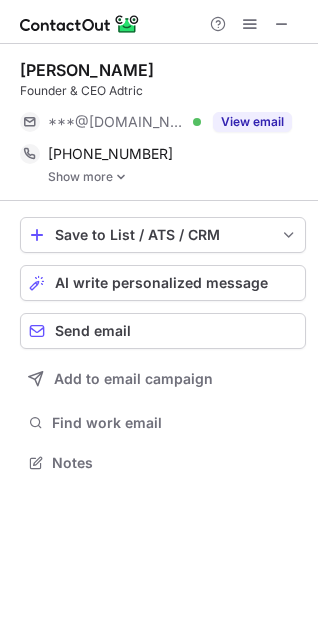 scroll, scrollTop: 10, scrollLeft: 10, axis: both 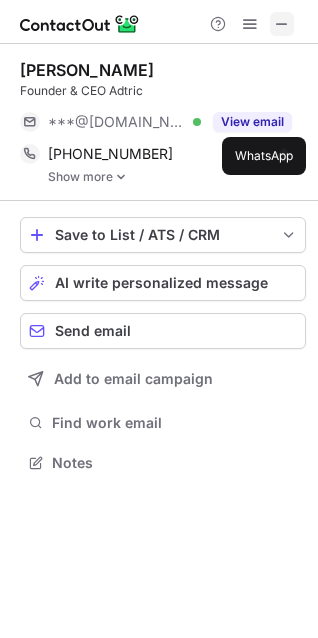 click at bounding box center [282, 24] 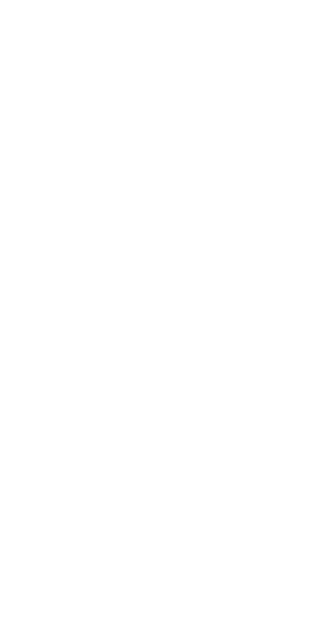 scroll, scrollTop: 0, scrollLeft: 0, axis: both 